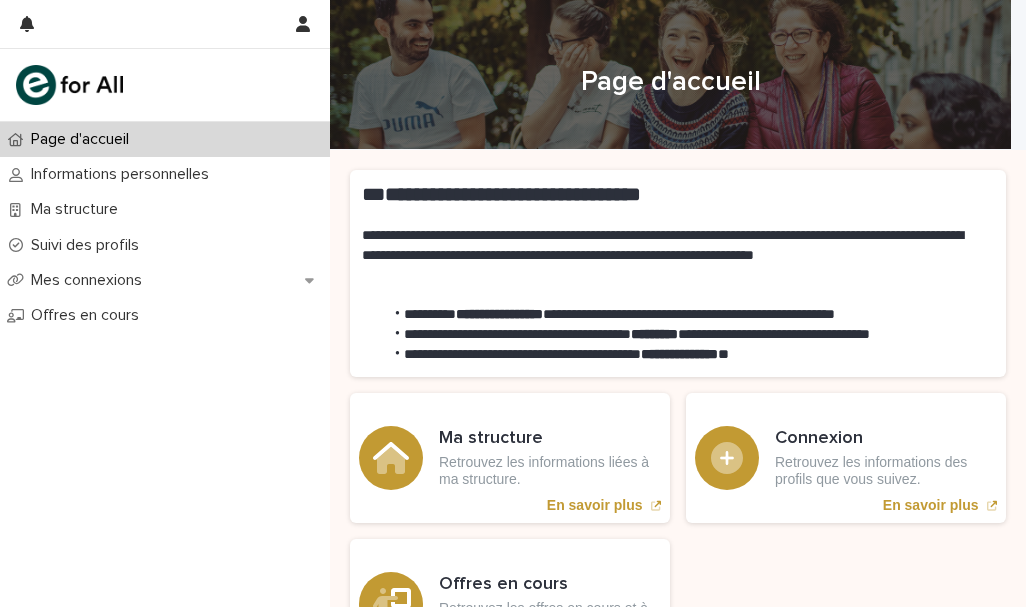 scroll, scrollTop: 0, scrollLeft: 0, axis: both 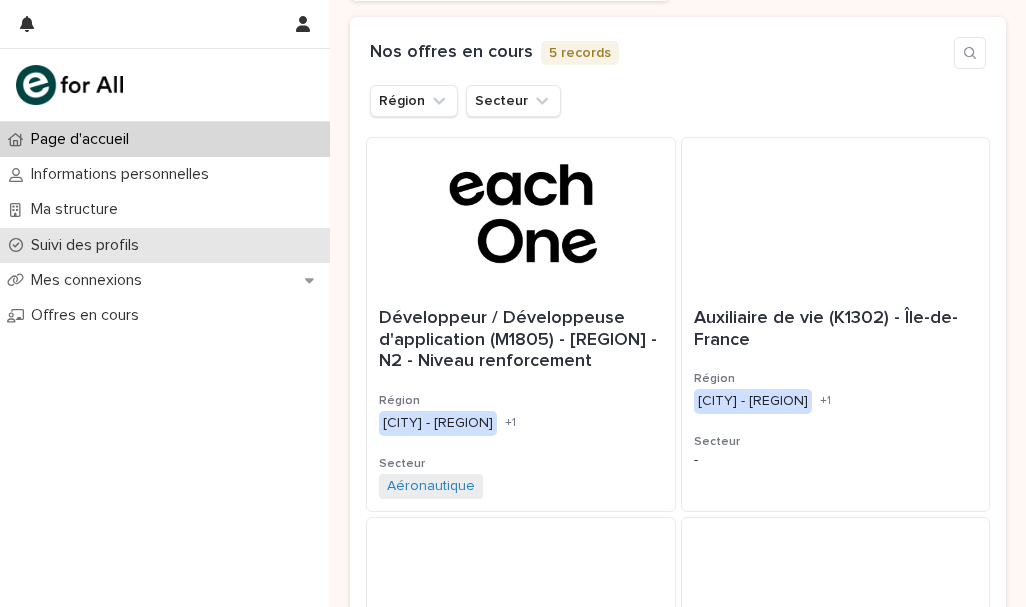 click on "Suivi des profils" at bounding box center [89, 245] 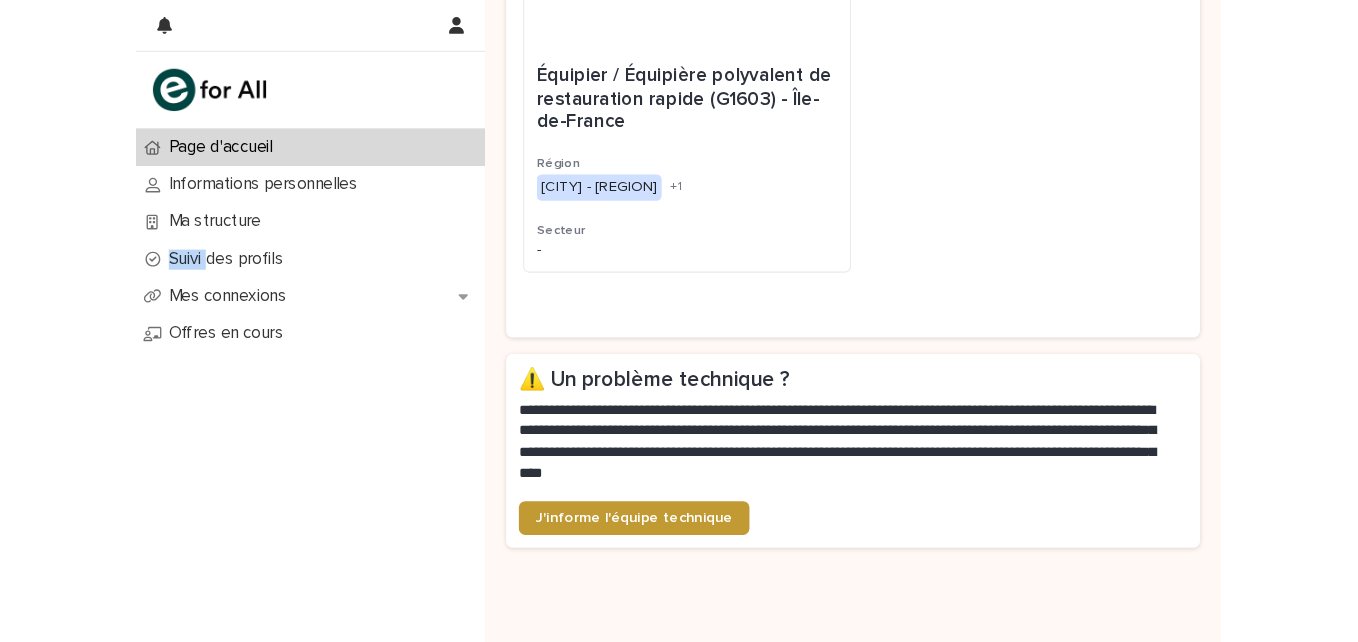scroll, scrollTop: 1728, scrollLeft: 0, axis: vertical 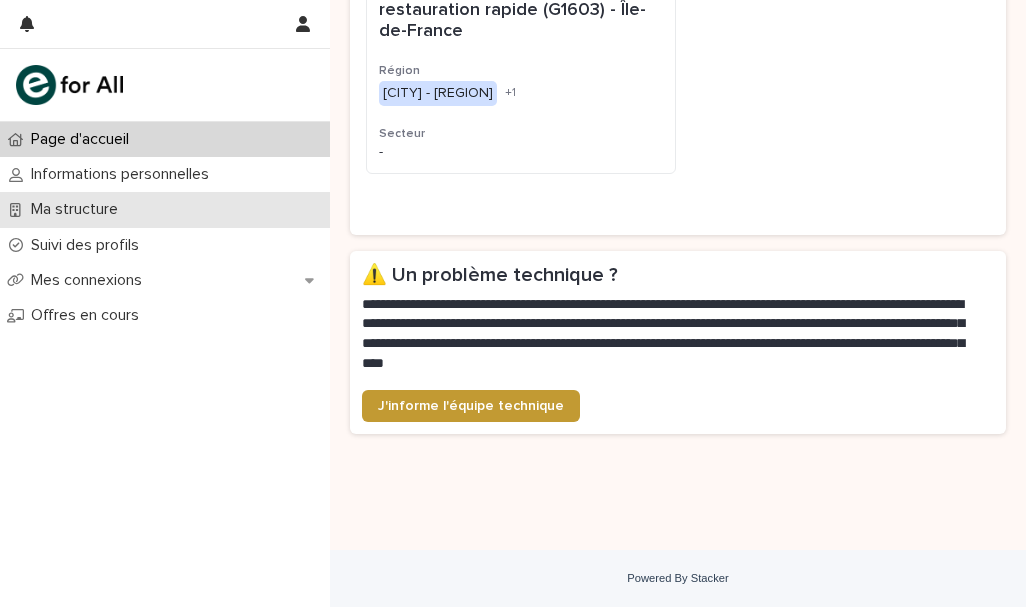click on "Ma structure" at bounding box center [165, 209] 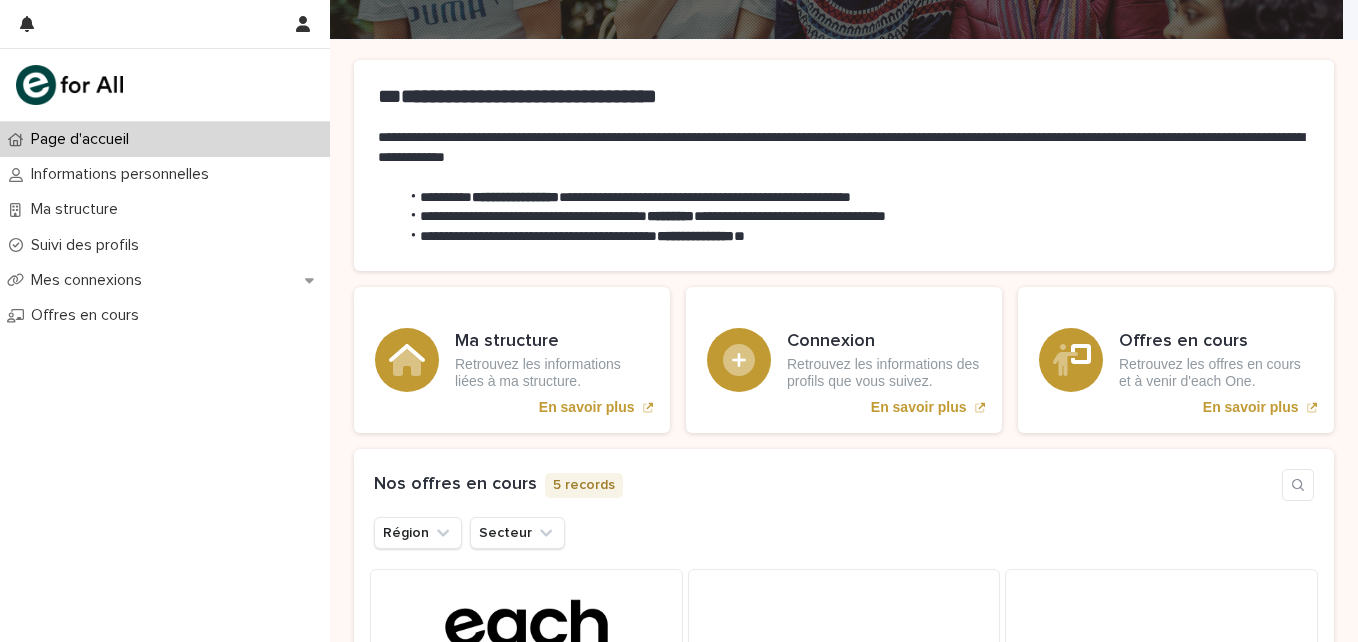 scroll, scrollTop: 109, scrollLeft: 0, axis: vertical 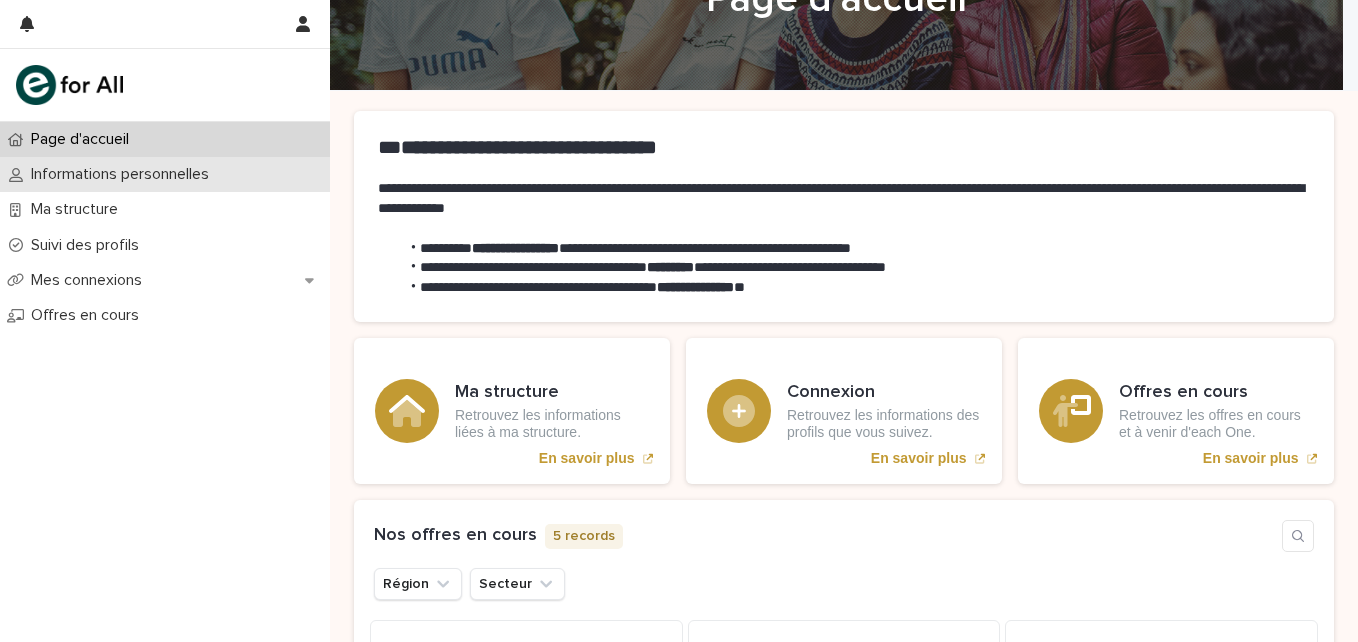 click on "Informations personnelles" at bounding box center (124, 174) 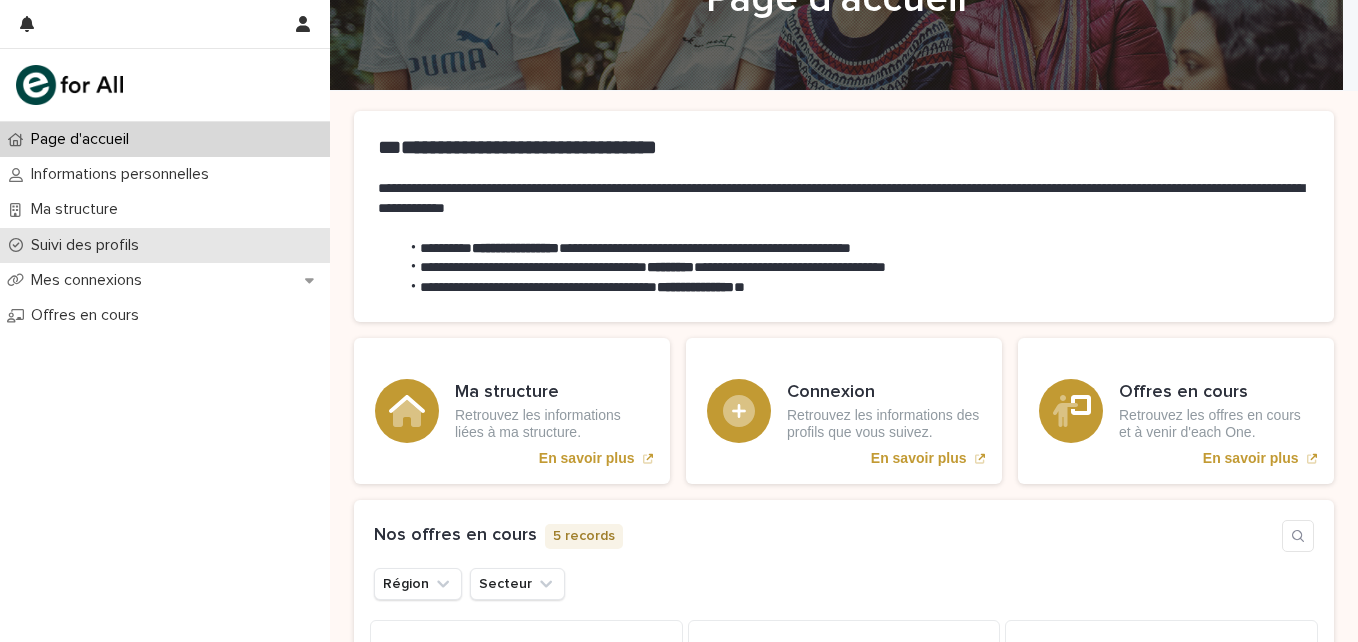 drag, startPoint x: 165, startPoint y: 170, endPoint x: 101, endPoint y: 240, distance: 94.847244 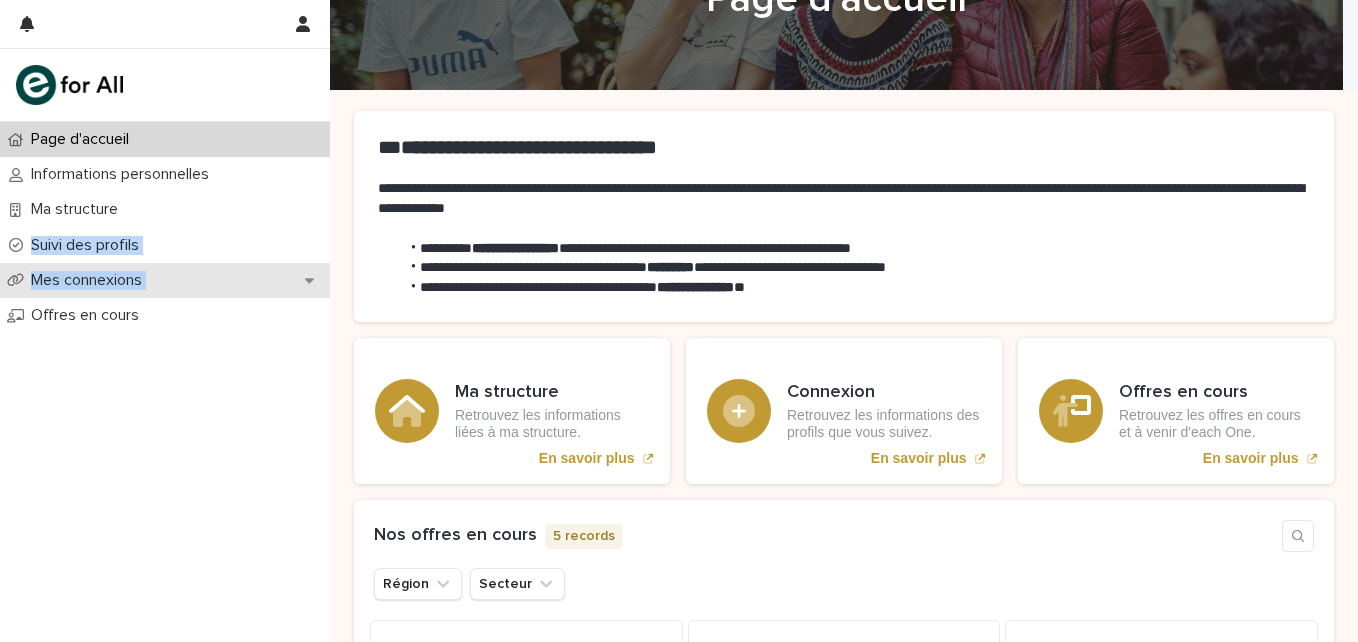 drag, startPoint x: 101, startPoint y: 240, endPoint x: 312, endPoint y: 283, distance: 215.33694 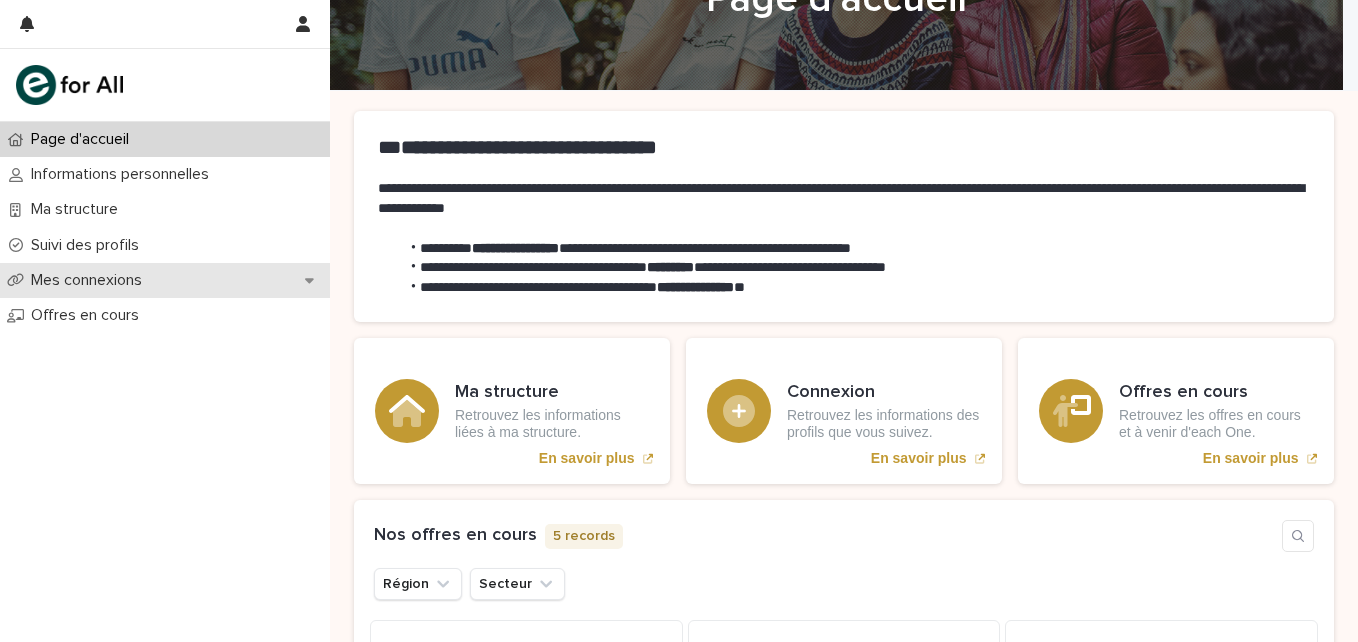 click 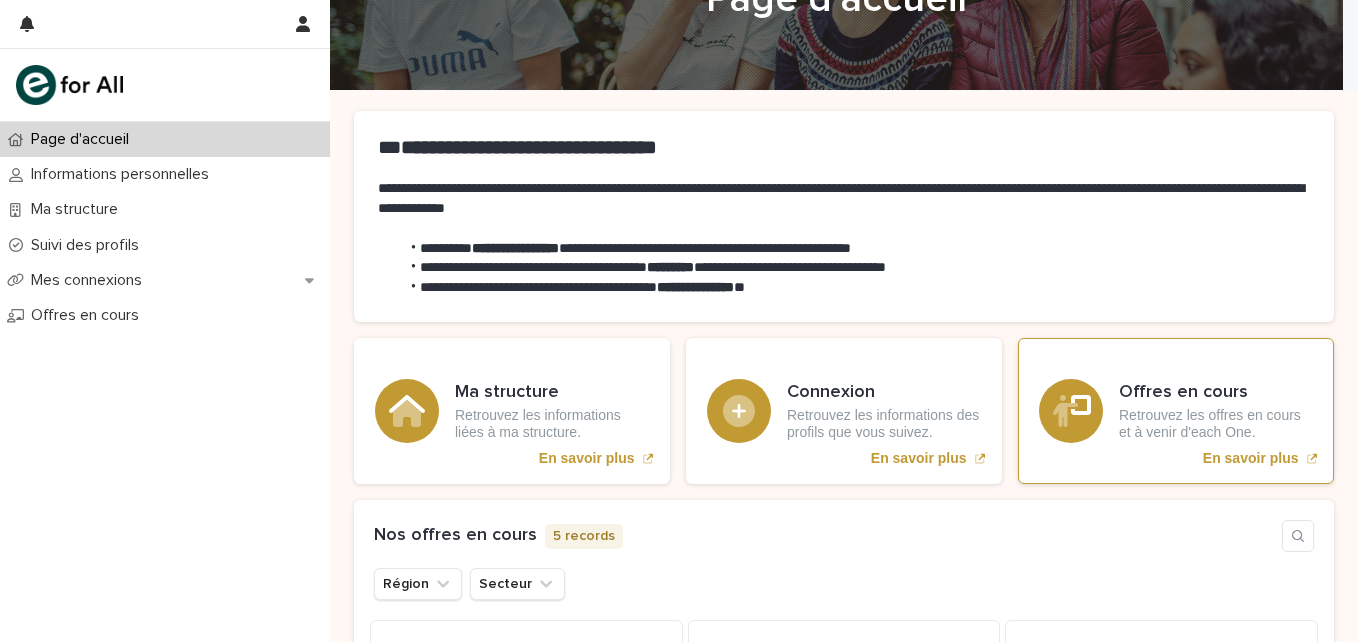 drag, startPoint x: 1112, startPoint y: 457, endPoint x: 1079, endPoint y: 372, distance: 91.18114 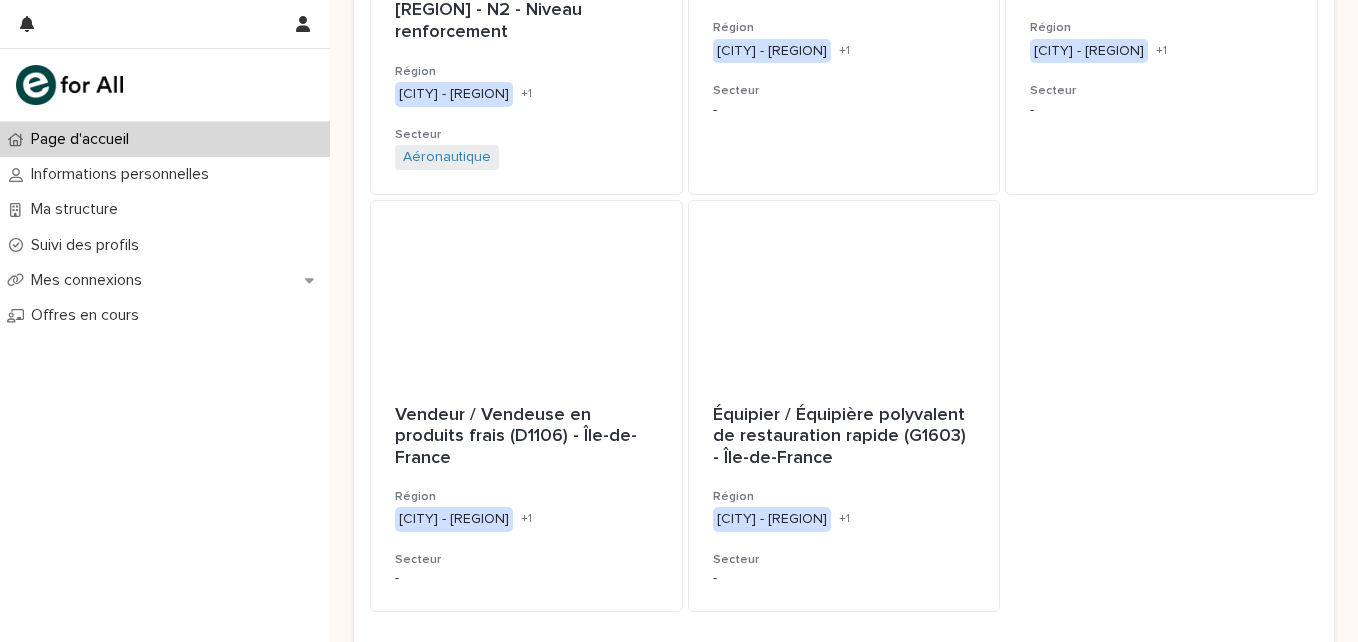 scroll, scrollTop: 960, scrollLeft: 0, axis: vertical 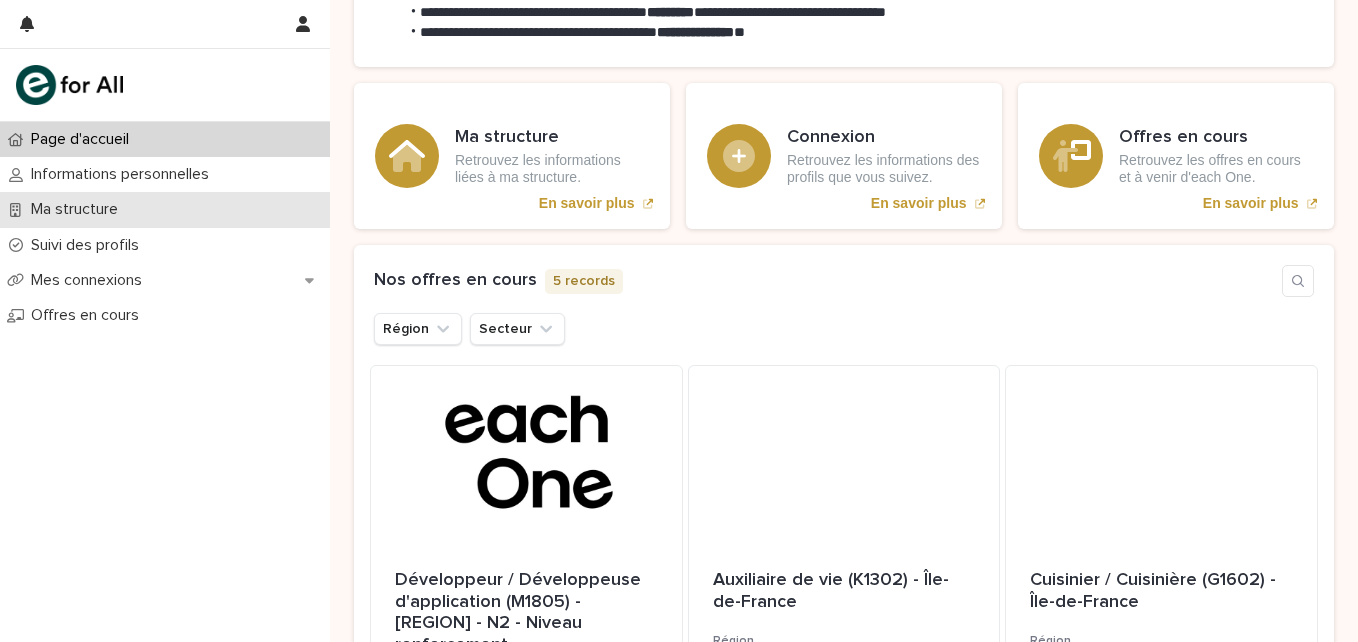 click on "Ma structure" at bounding box center [165, 209] 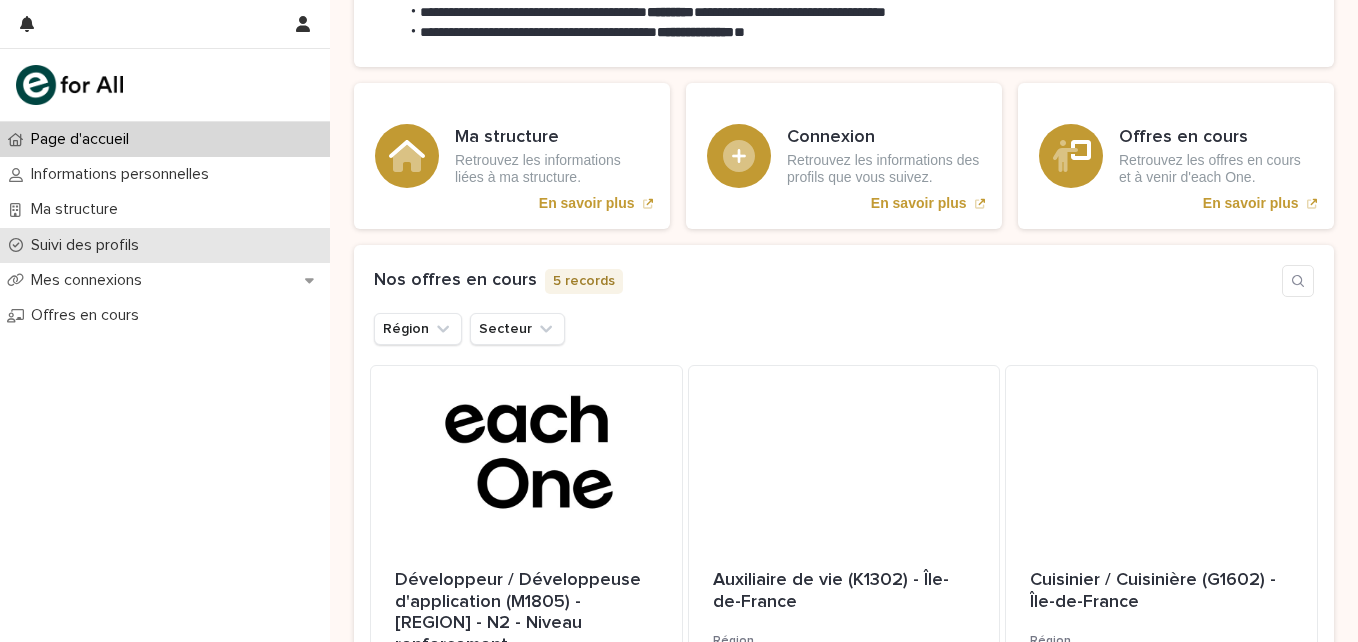 drag, startPoint x: 62, startPoint y: 208, endPoint x: 90, endPoint y: 237, distance: 40.311287 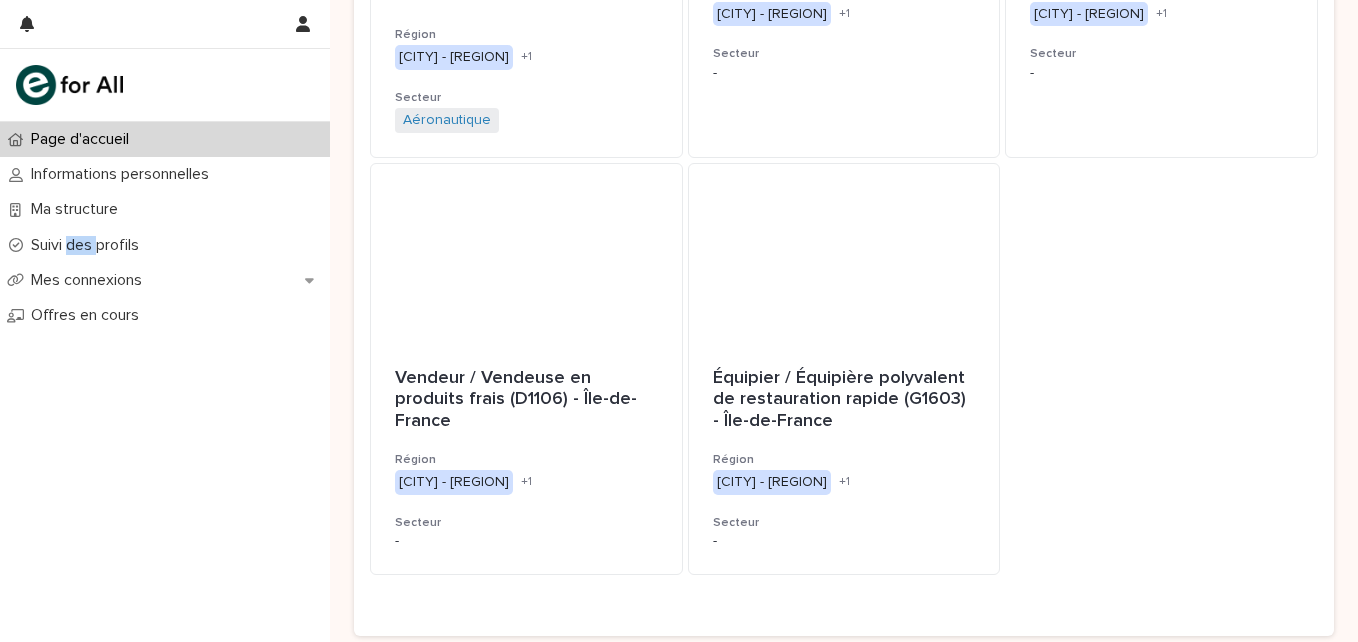 scroll, scrollTop: 1017, scrollLeft: 0, axis: vertical 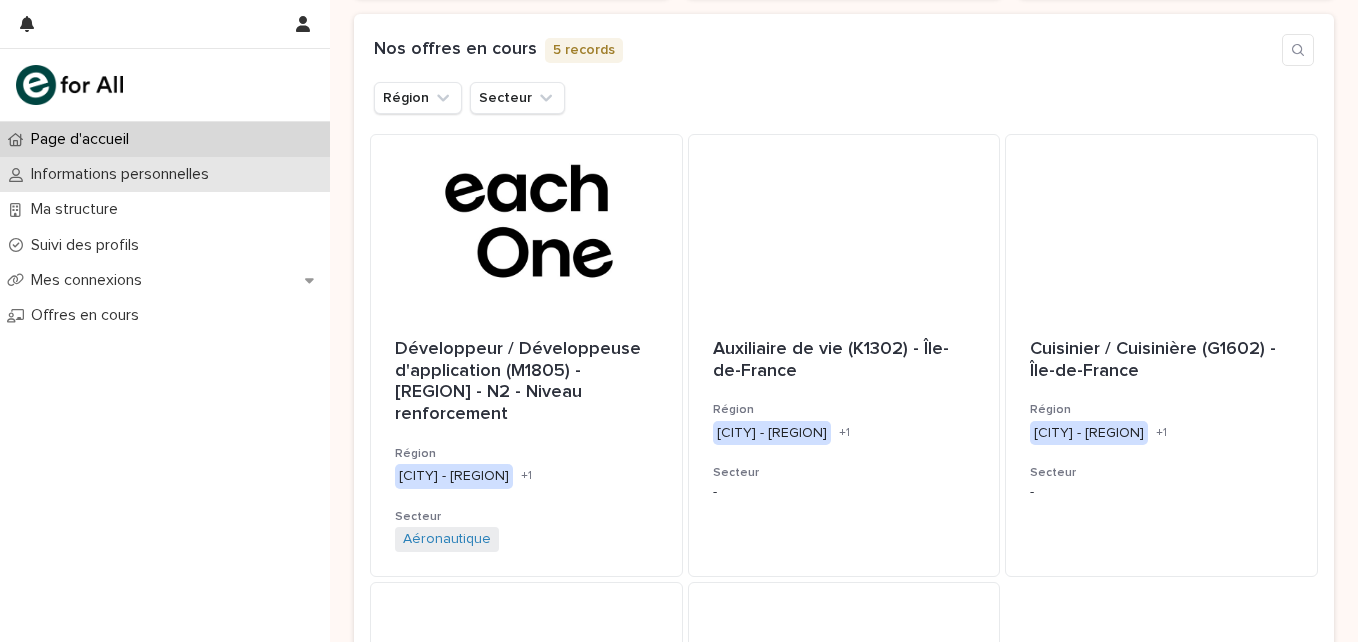 click on "Informations personnelles" at bounding box center (124, 174) 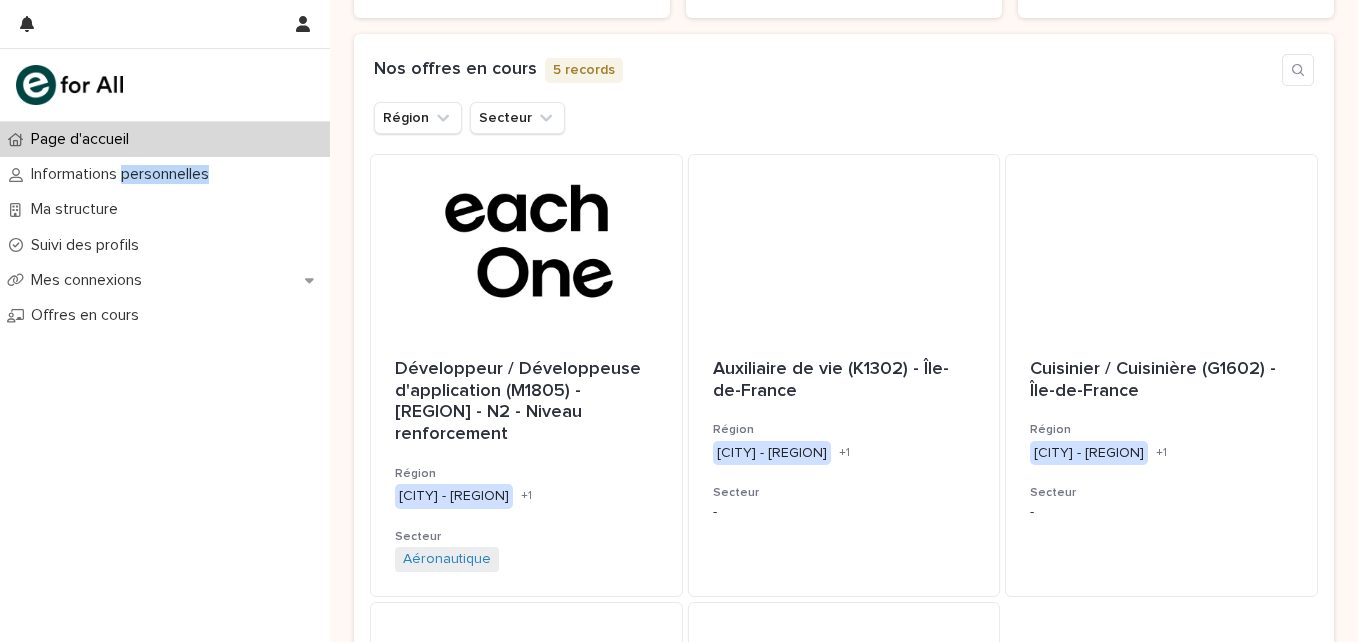 scroll, scrollTop: 568, scrollLeft: 0, axis: vertical 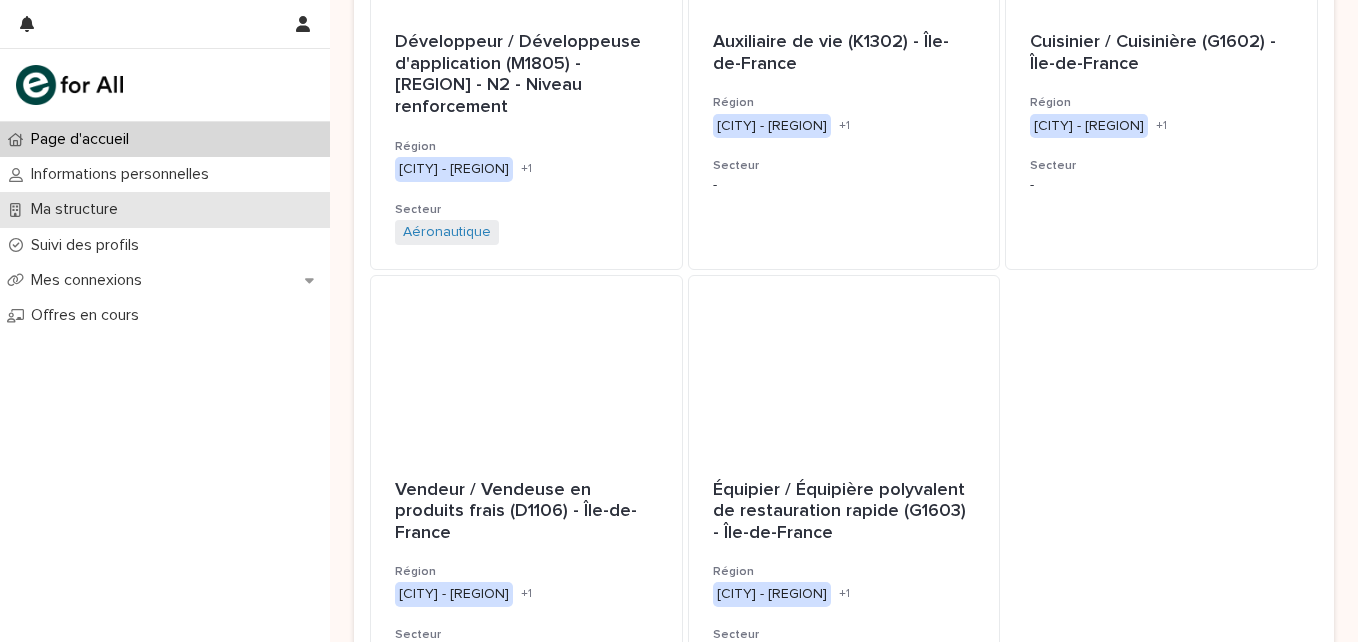 click on "Ma structure" at bounding box center (165, 209) 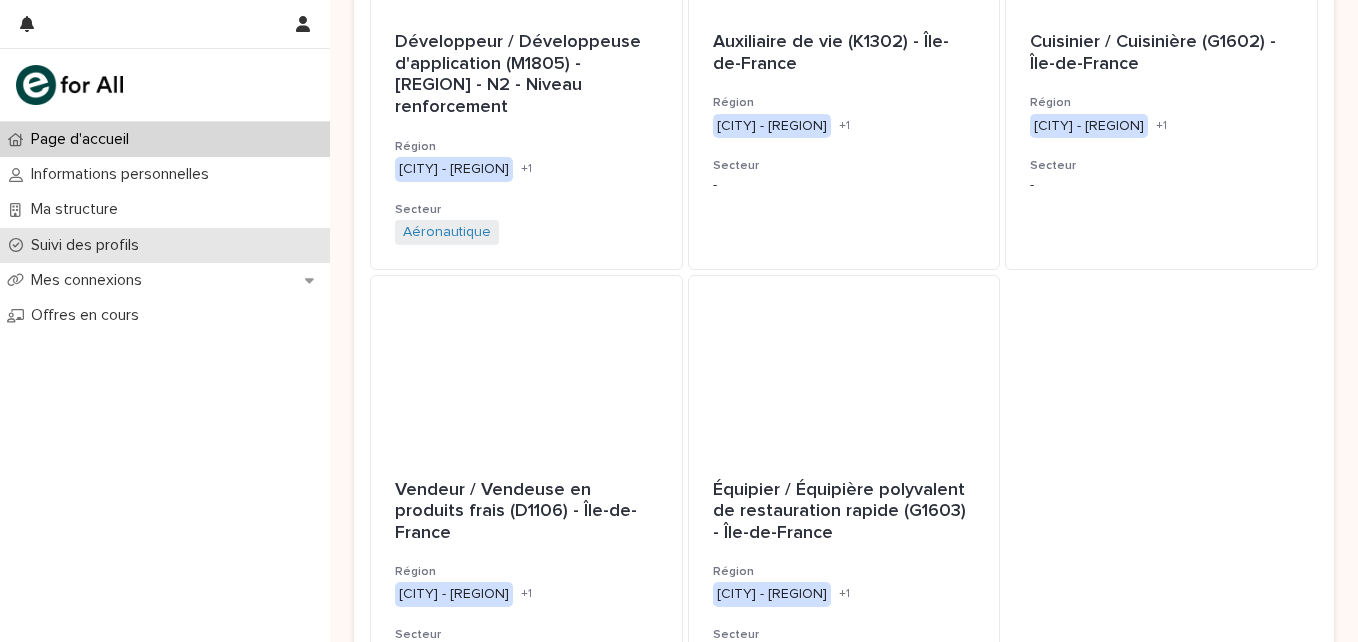 drag, startPoint x: 47, startPoint y: 196, endPoint x: 107, endPoint y: 245, distance: 77.46612 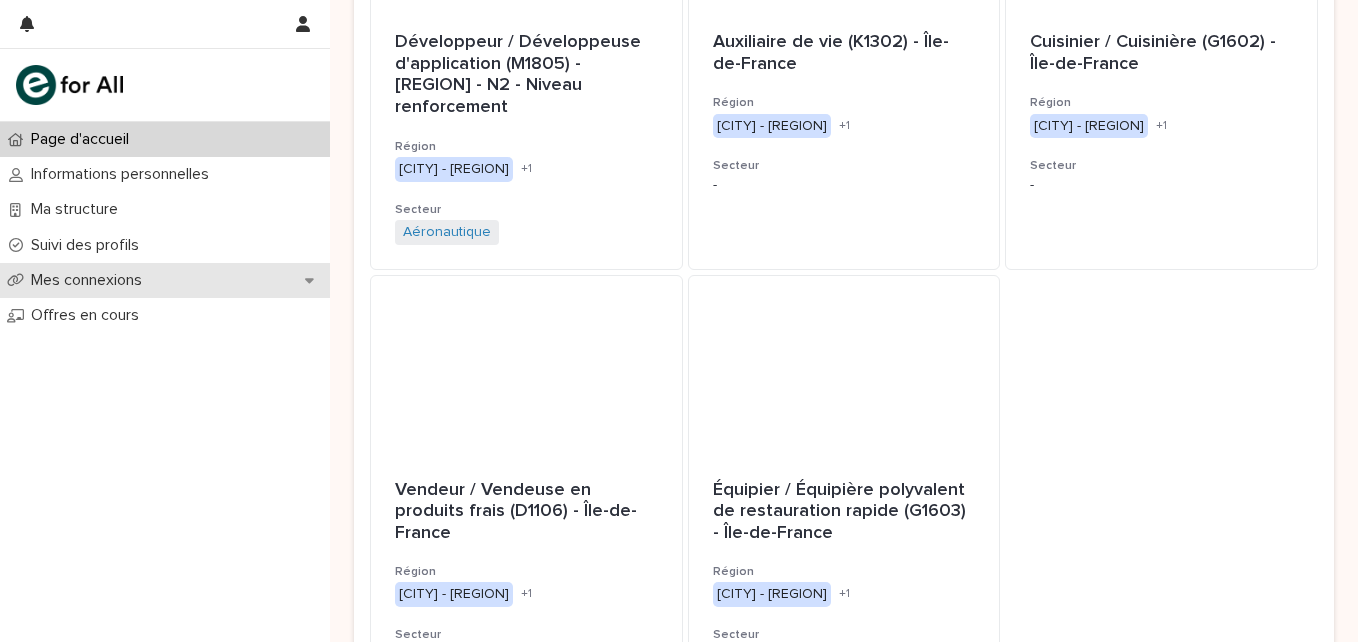 drag, startPoint x: 107, startPoint y: 245, endPoint x: 107, endPoint y: 274, distance: 29 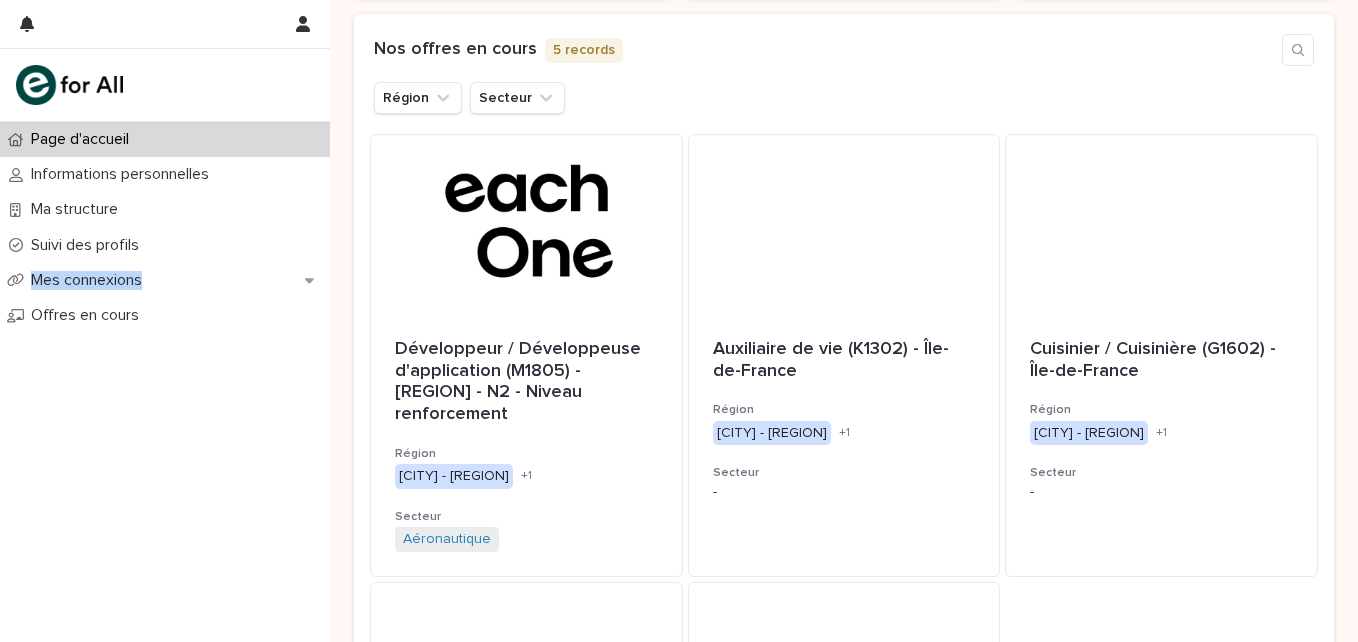 scroll, scrollTop: 599, scrollLeft: 0, axis: vertical 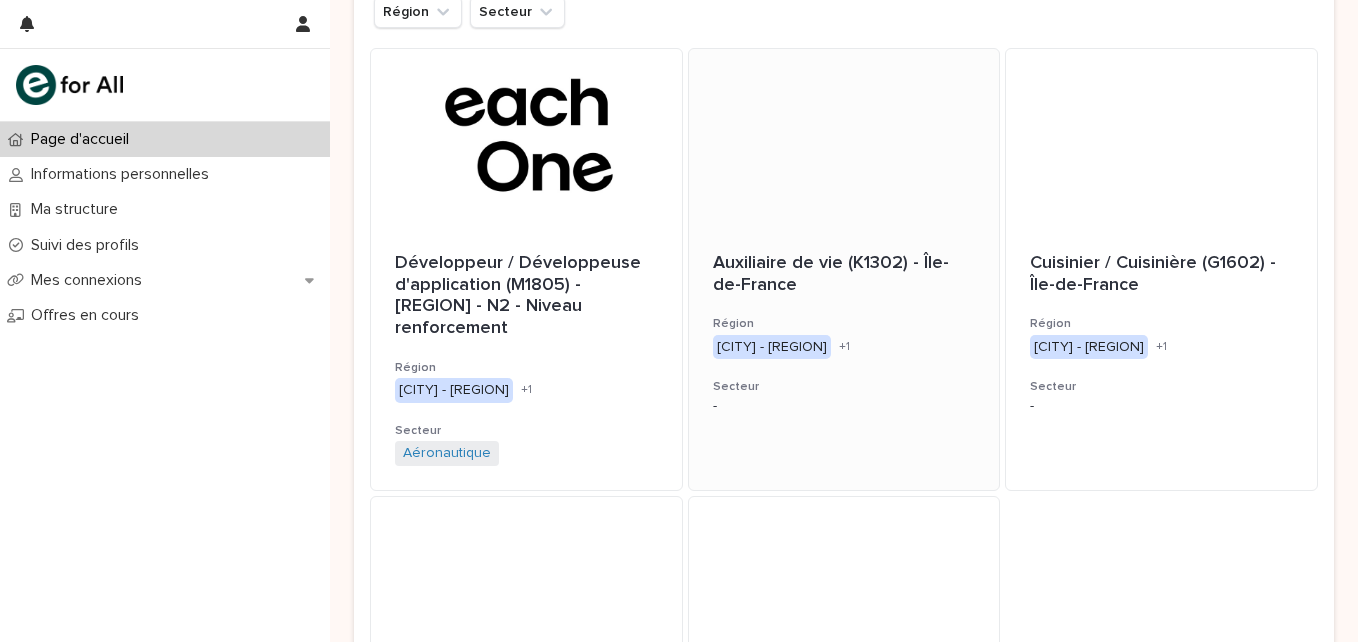 click on "Paris - Île-de-France Paris - Île-de-France + 1" at bounding box center [844, 347] 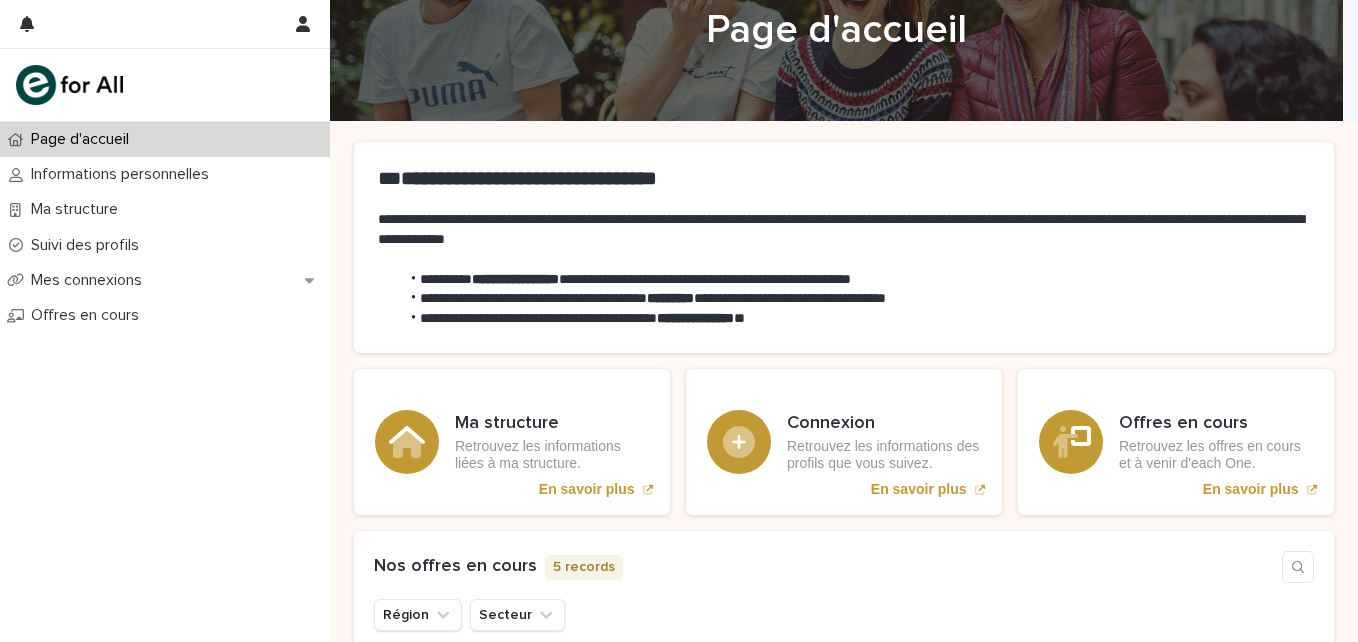 scroll, scrollTop: 75, scrollLeft: 0, axis: vertical 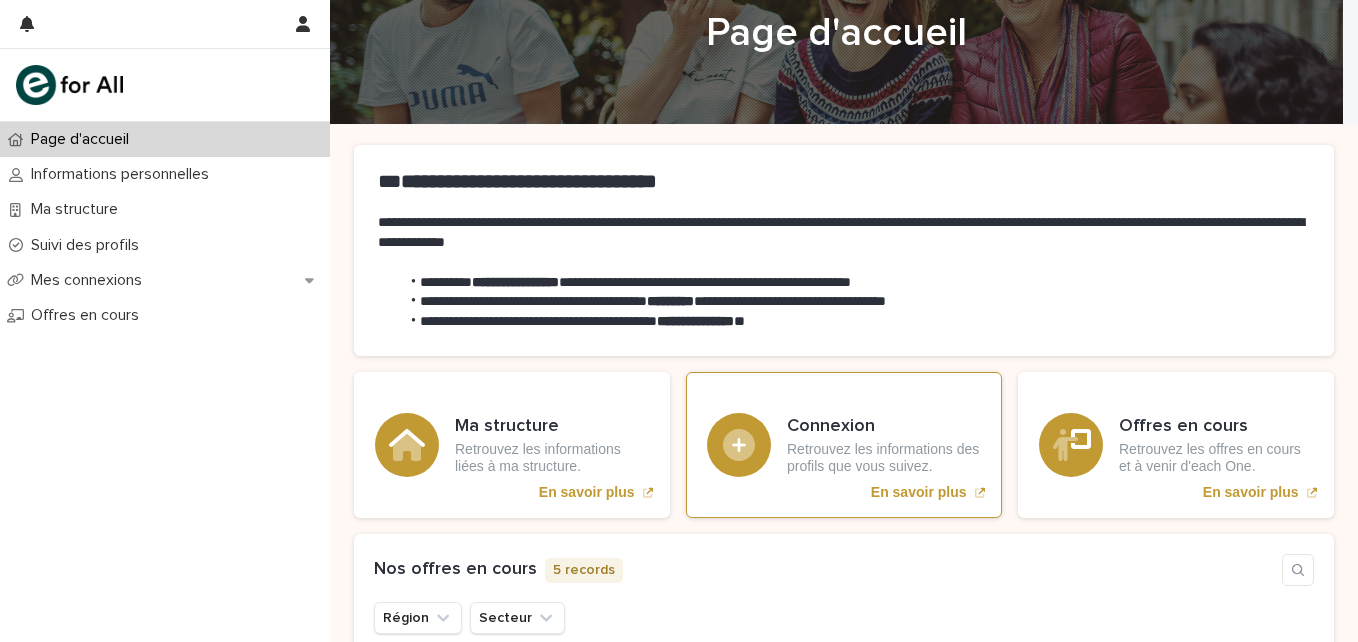 click on "Connexion Retrouvez les informations des profils que vous suivez. En savoir plus" at bounding box center (844, 445) 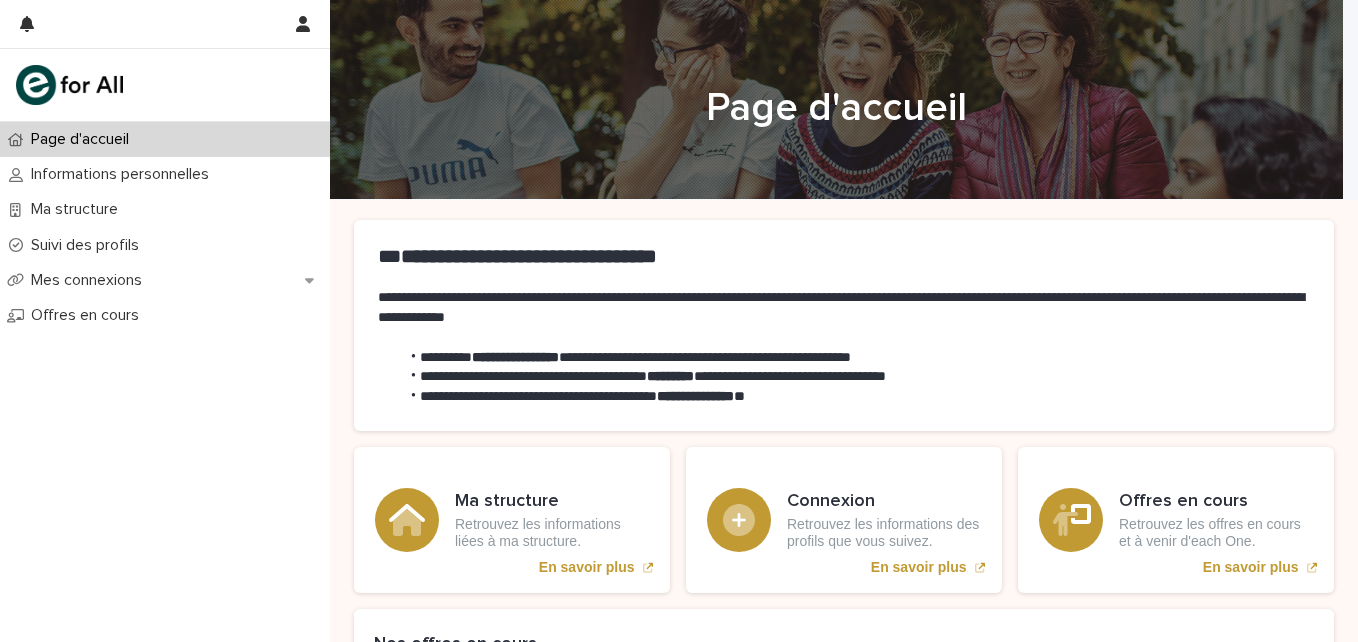 scroll, scrollTop: 0, scrollLeft: 0, axis: both 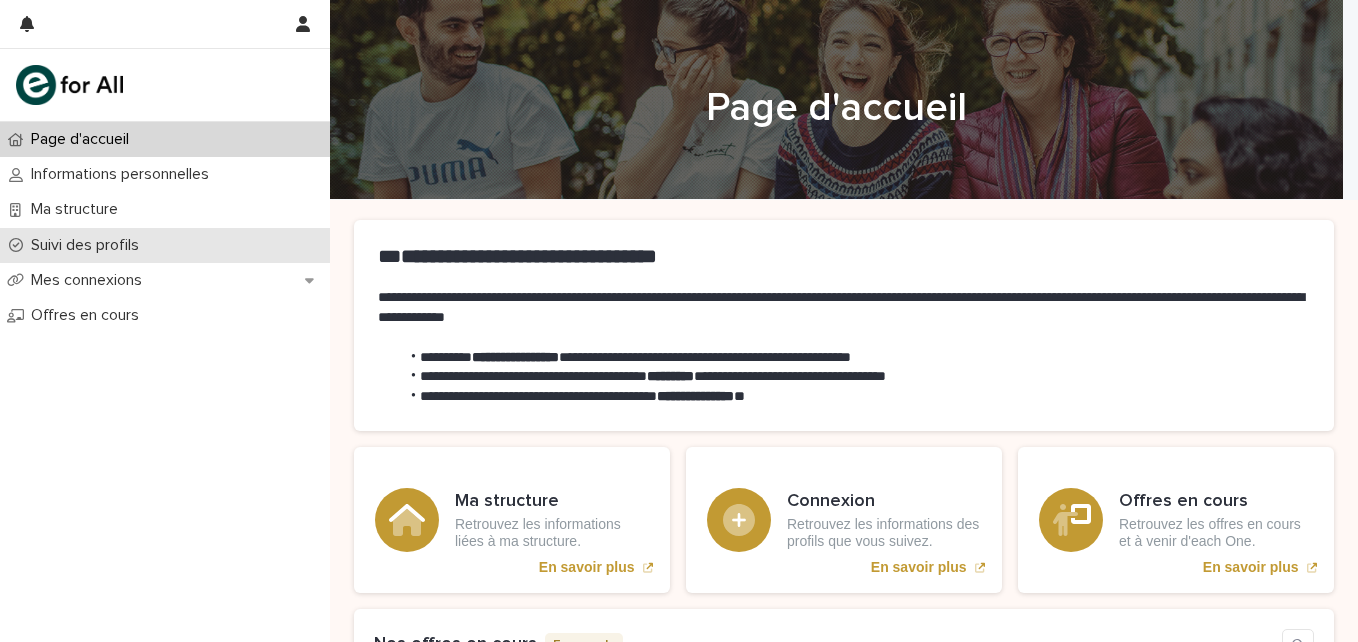 click on "Suivi des profils" at bounding box center (165, 245) 